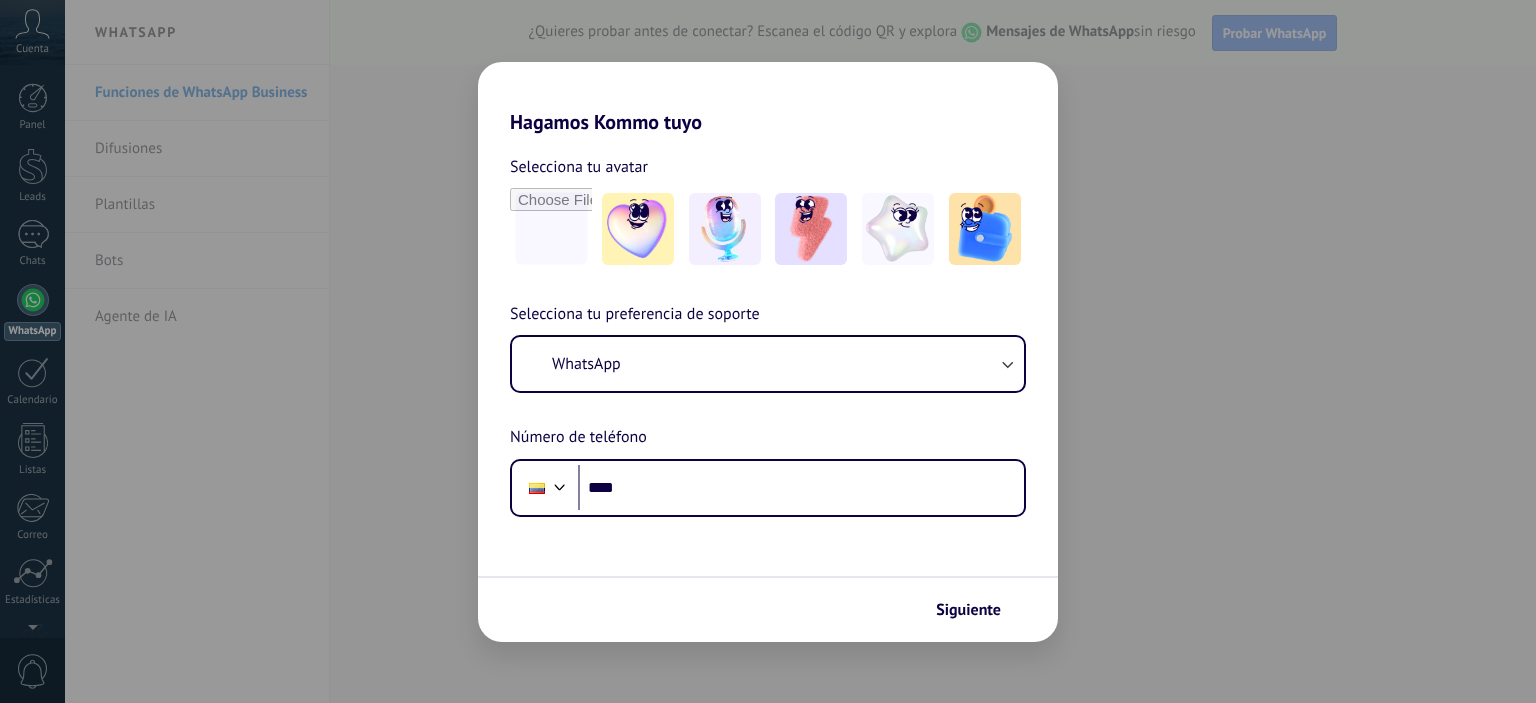 scroll, scrollTop: 0, scrollLeft: 0, axis: both 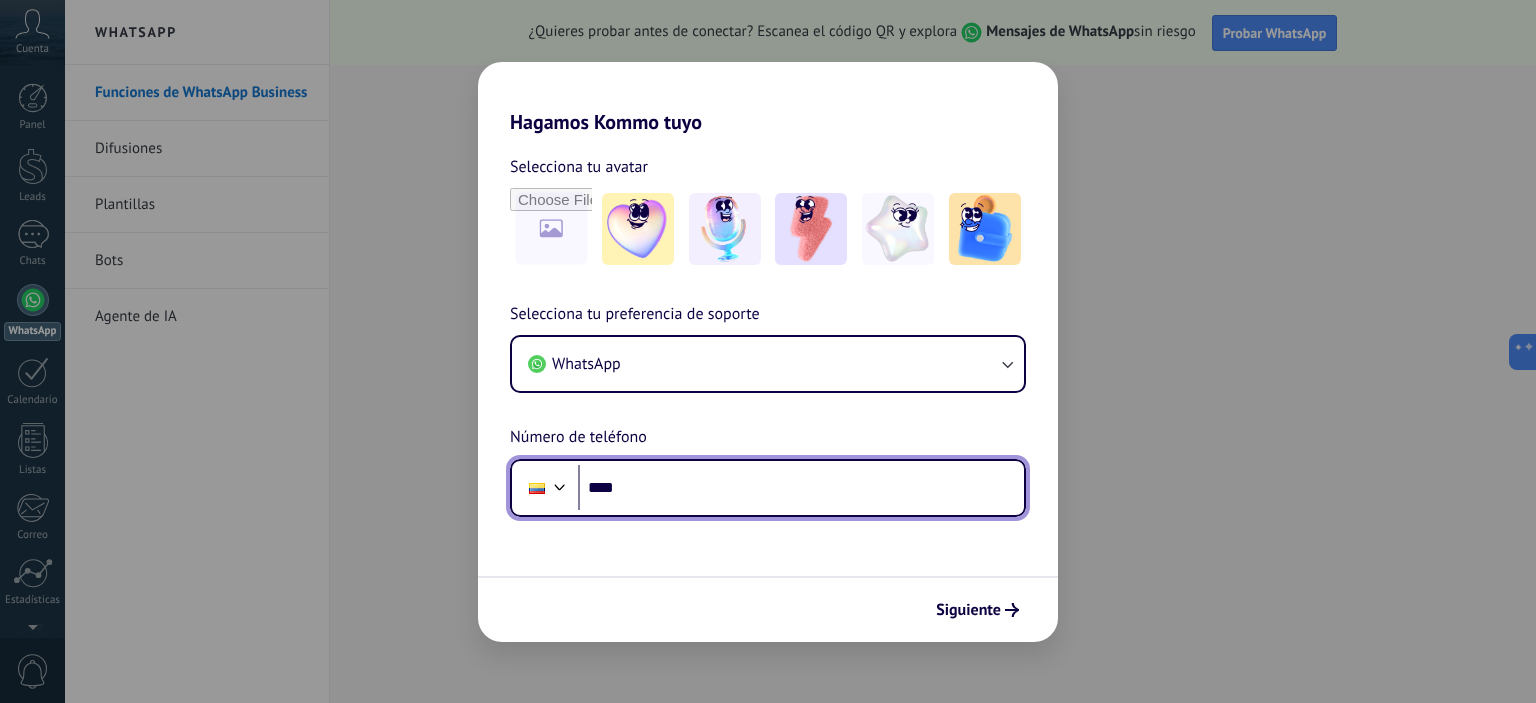 click on "****" at bounding box center (801, 488) 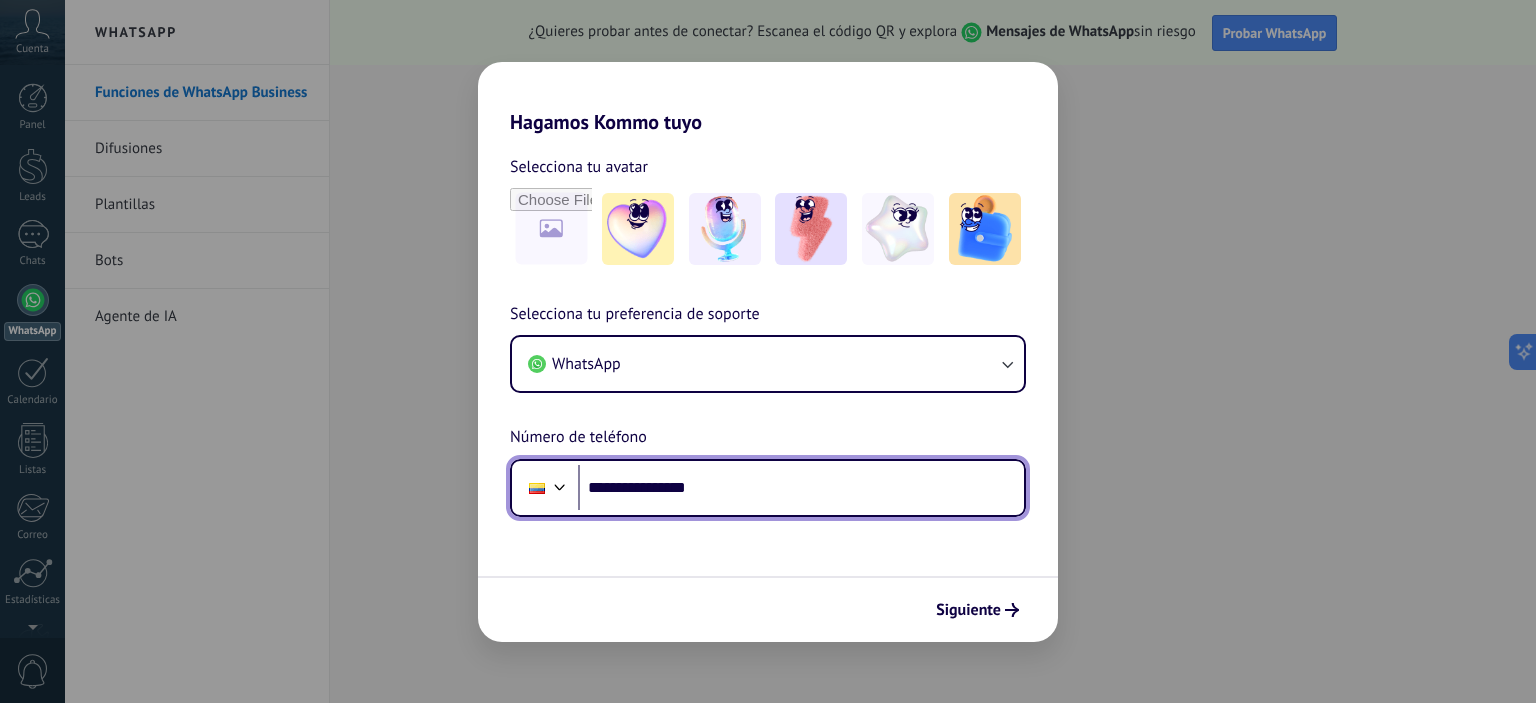 type on "**********" 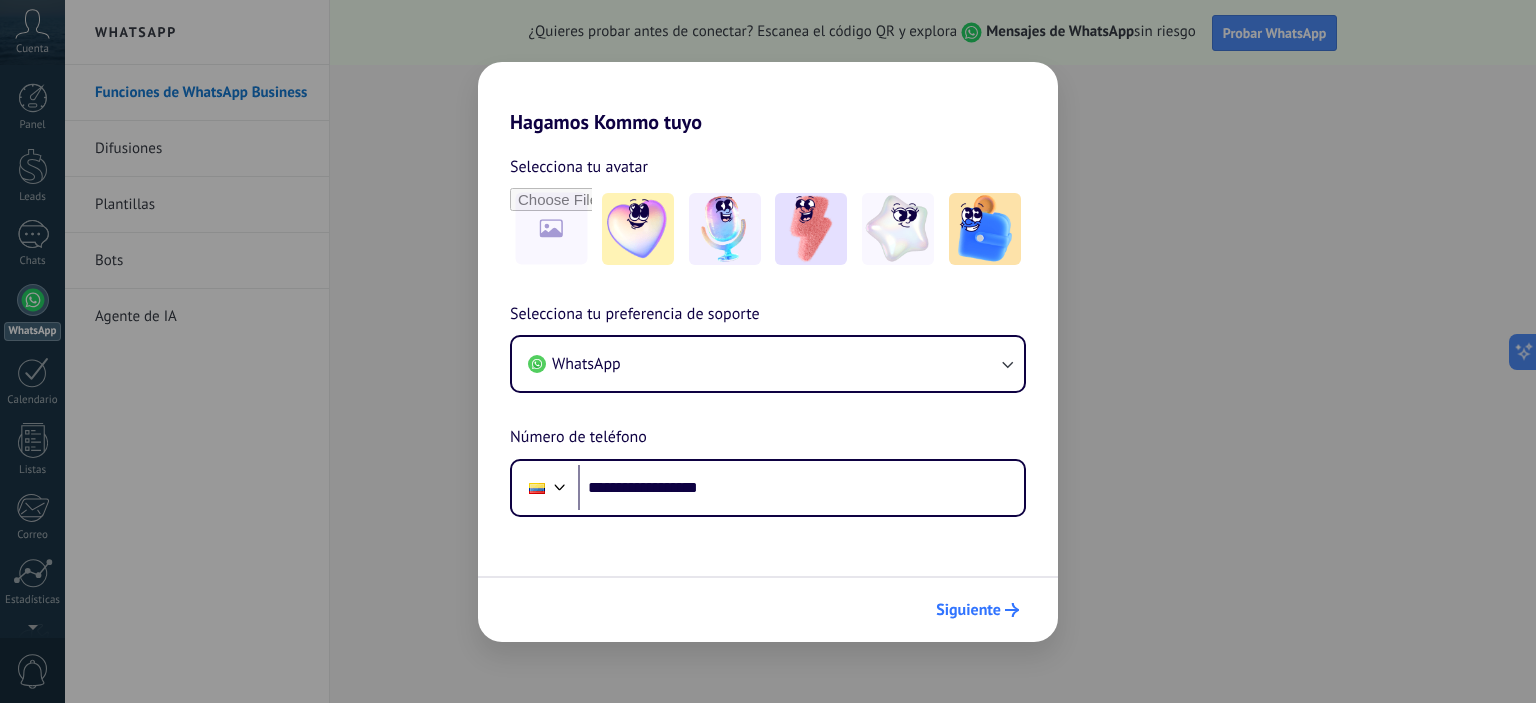 click on "Siguiente" at bounding box center (968, 610) 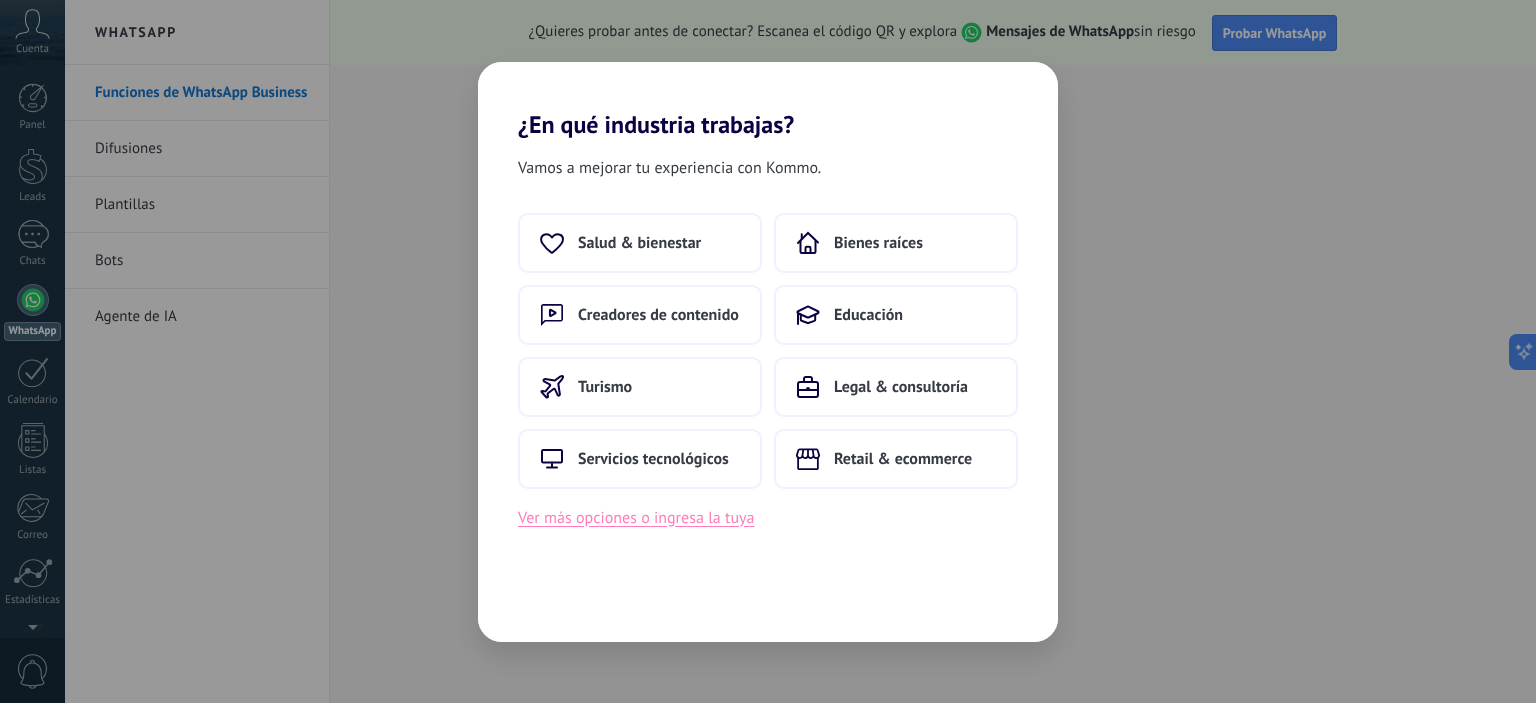 click on "Ver más opciones o ingresa la tuya" at bounding box center [636, 518] 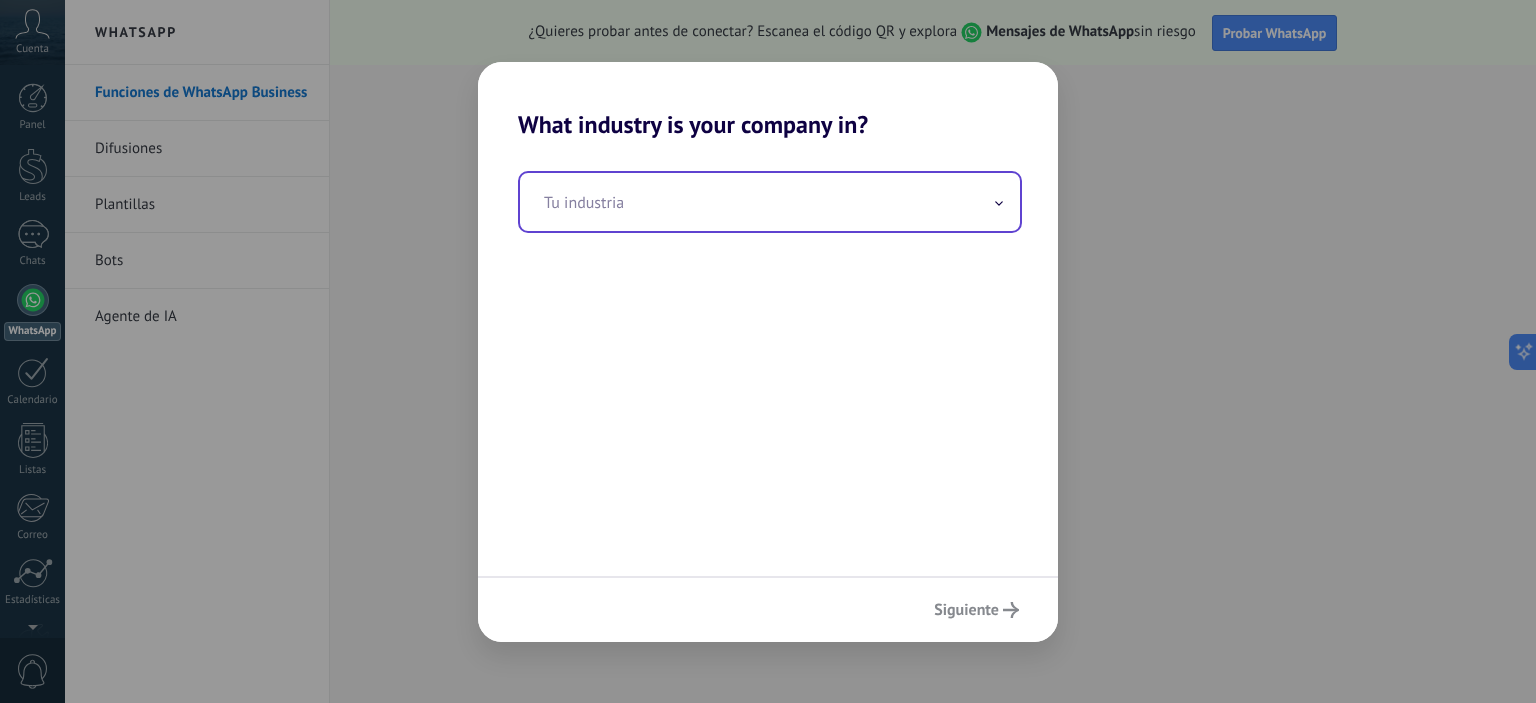 click at bounding box center [770, 202] 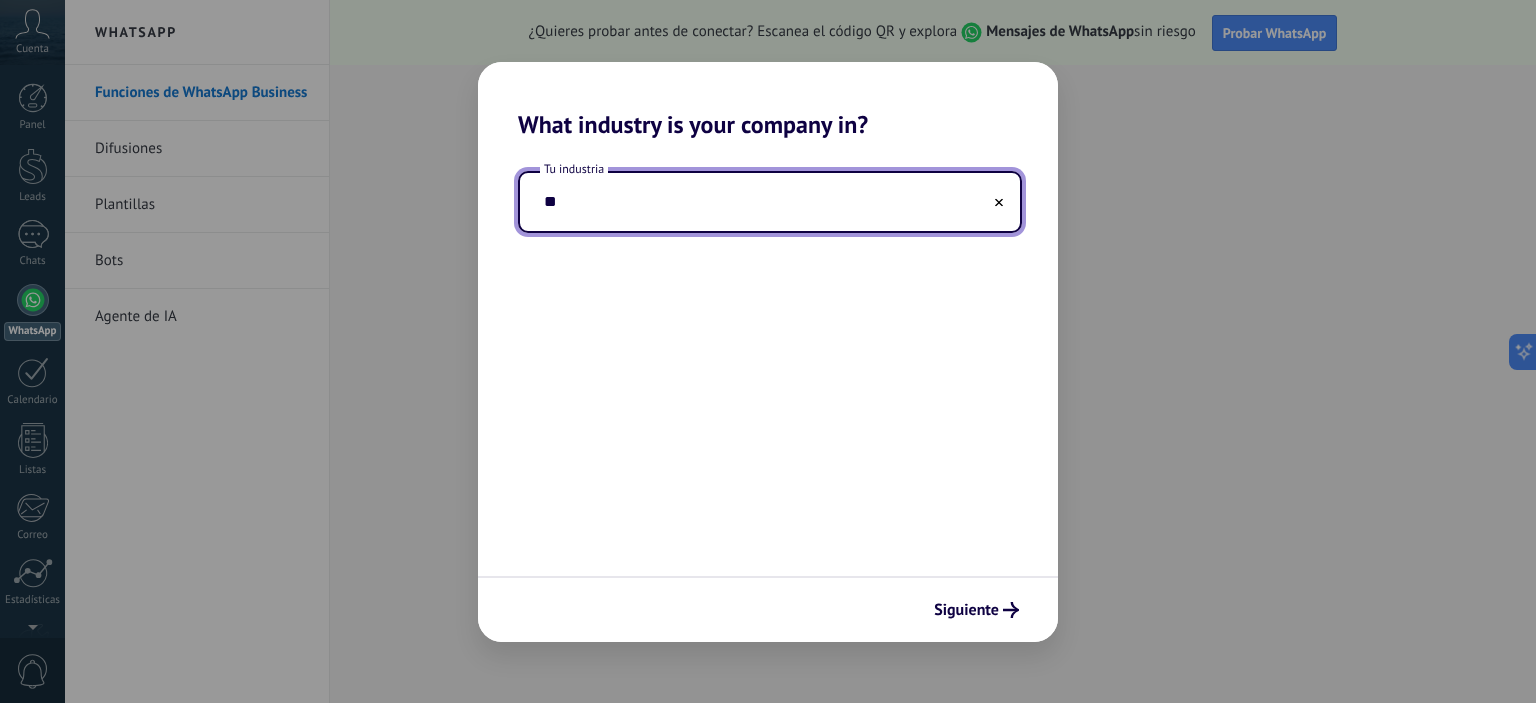 type on "*" 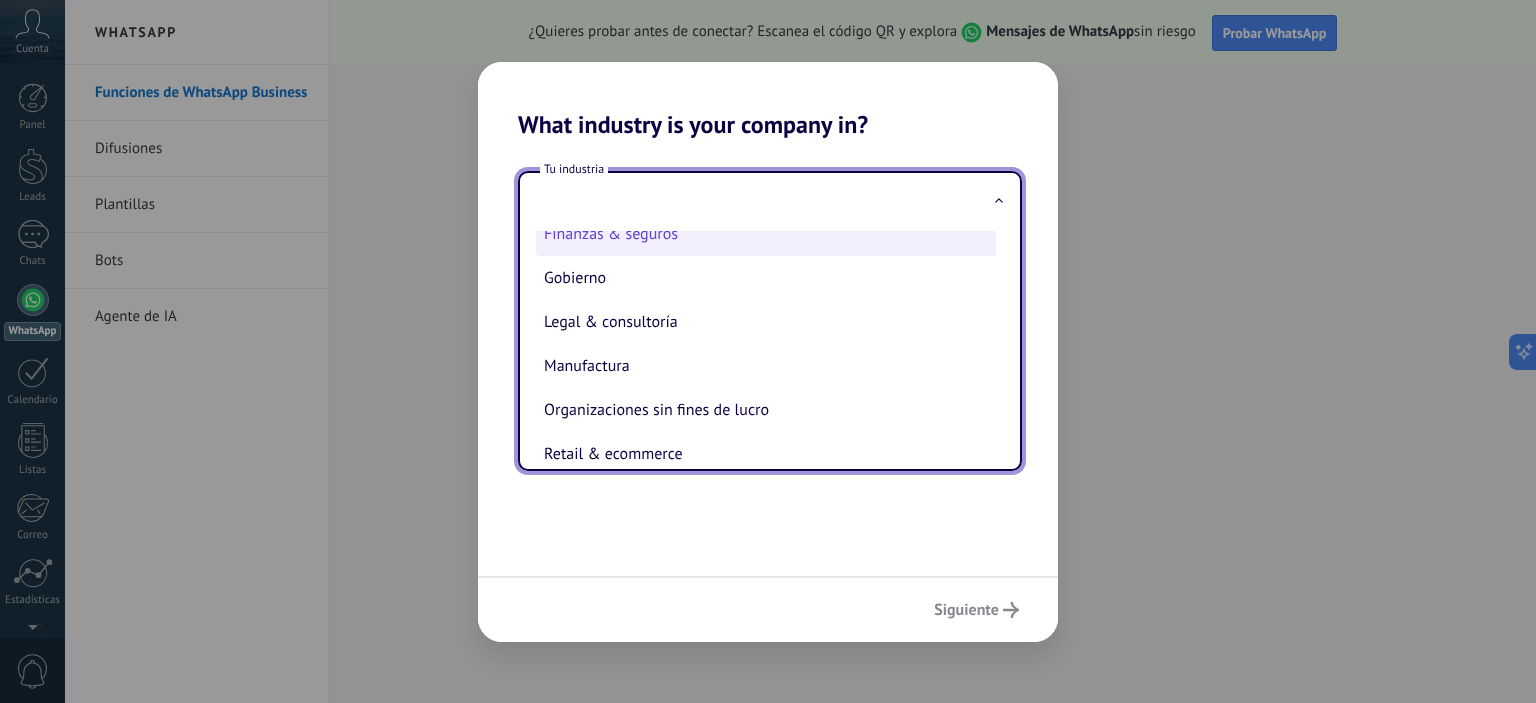 scroll, scrollTop: 200, scrollLeft: 0, axis: vertical 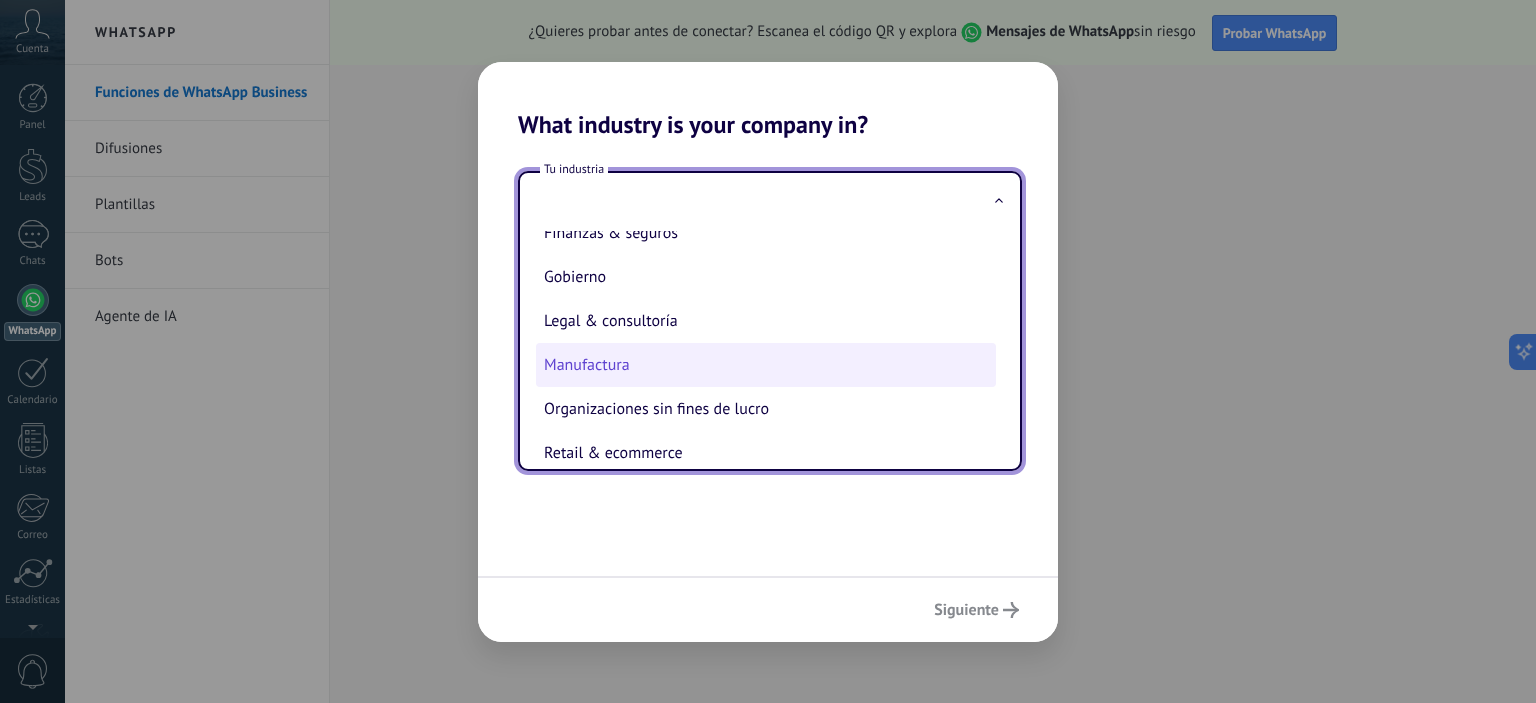 click on "Manufactura" at bounding box center (766, 365) 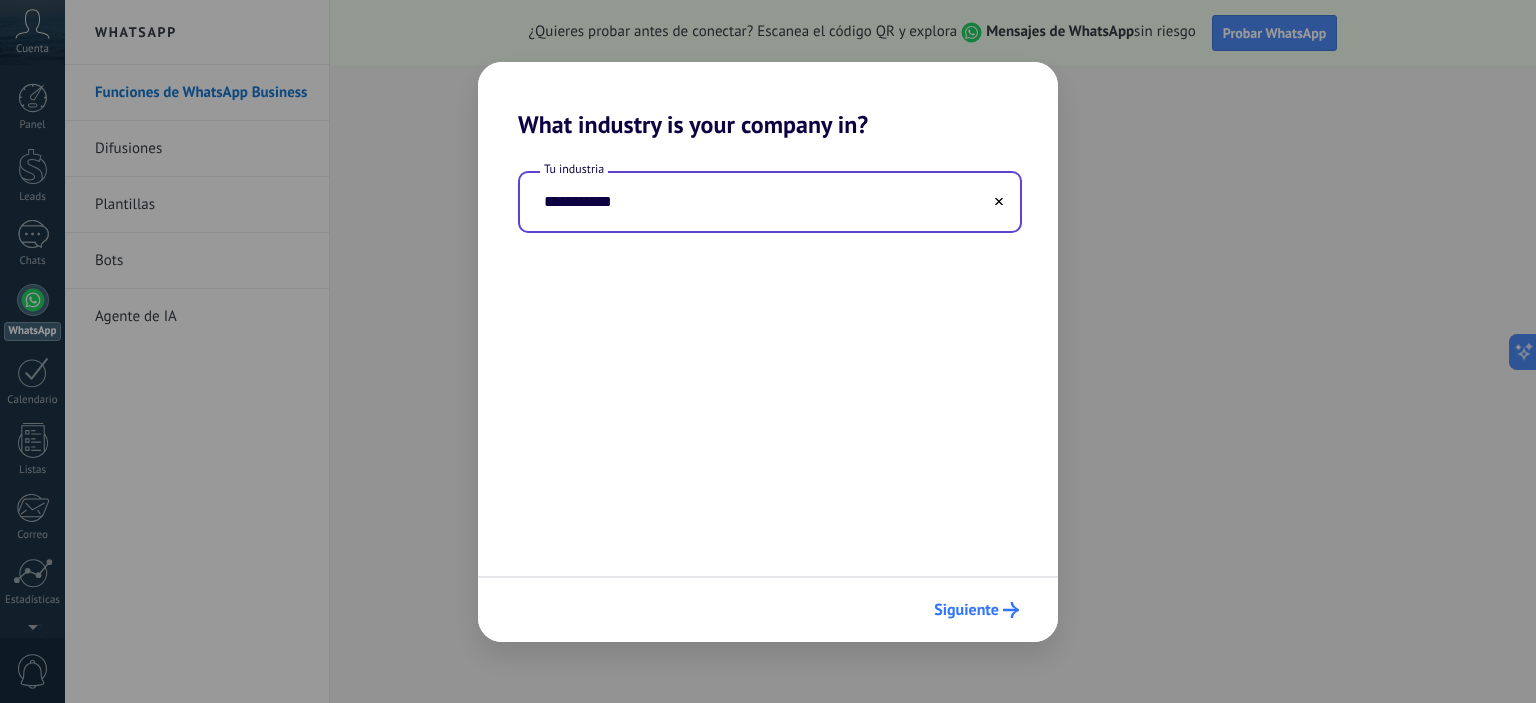 click on "Siguiente" at bounding box center [966, 610] 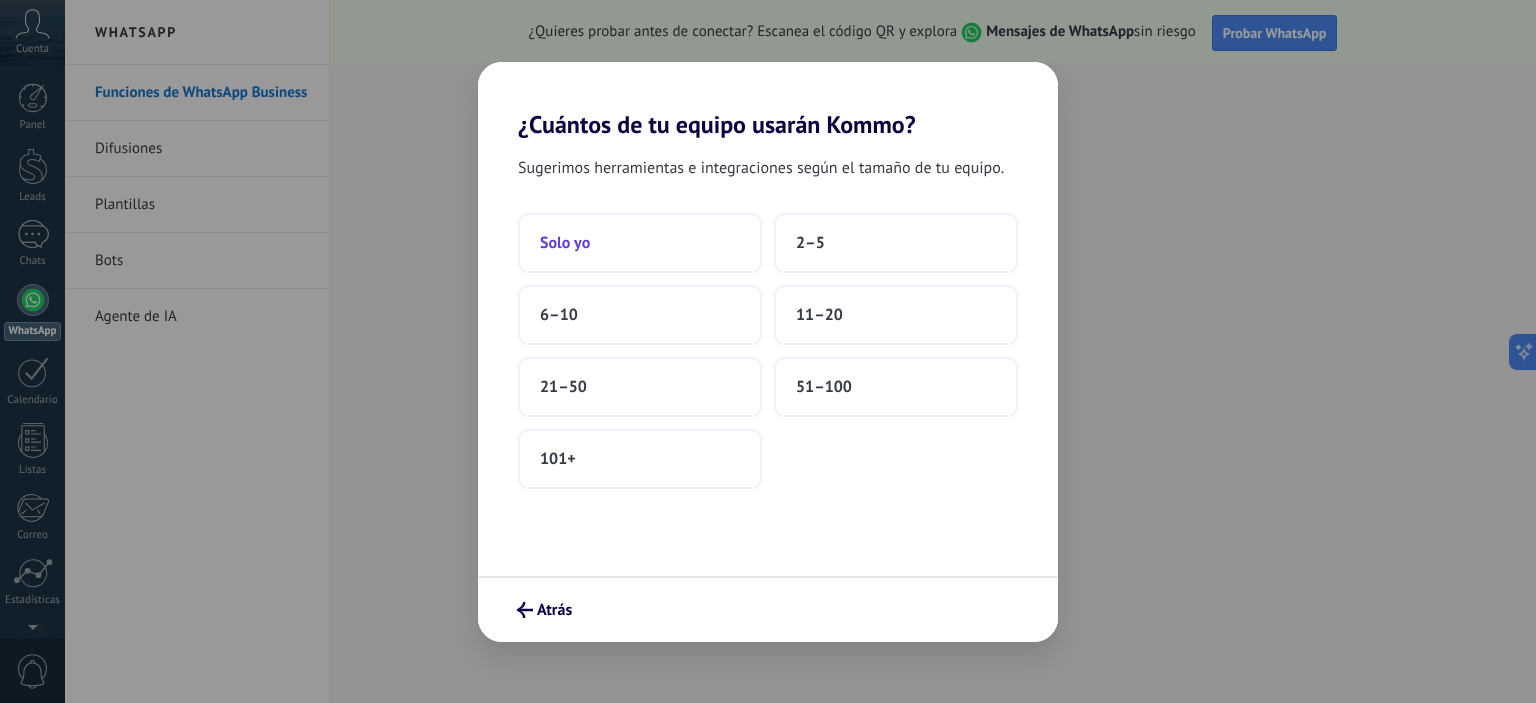 click on "Solo yo" at bounding box center [640, 243] 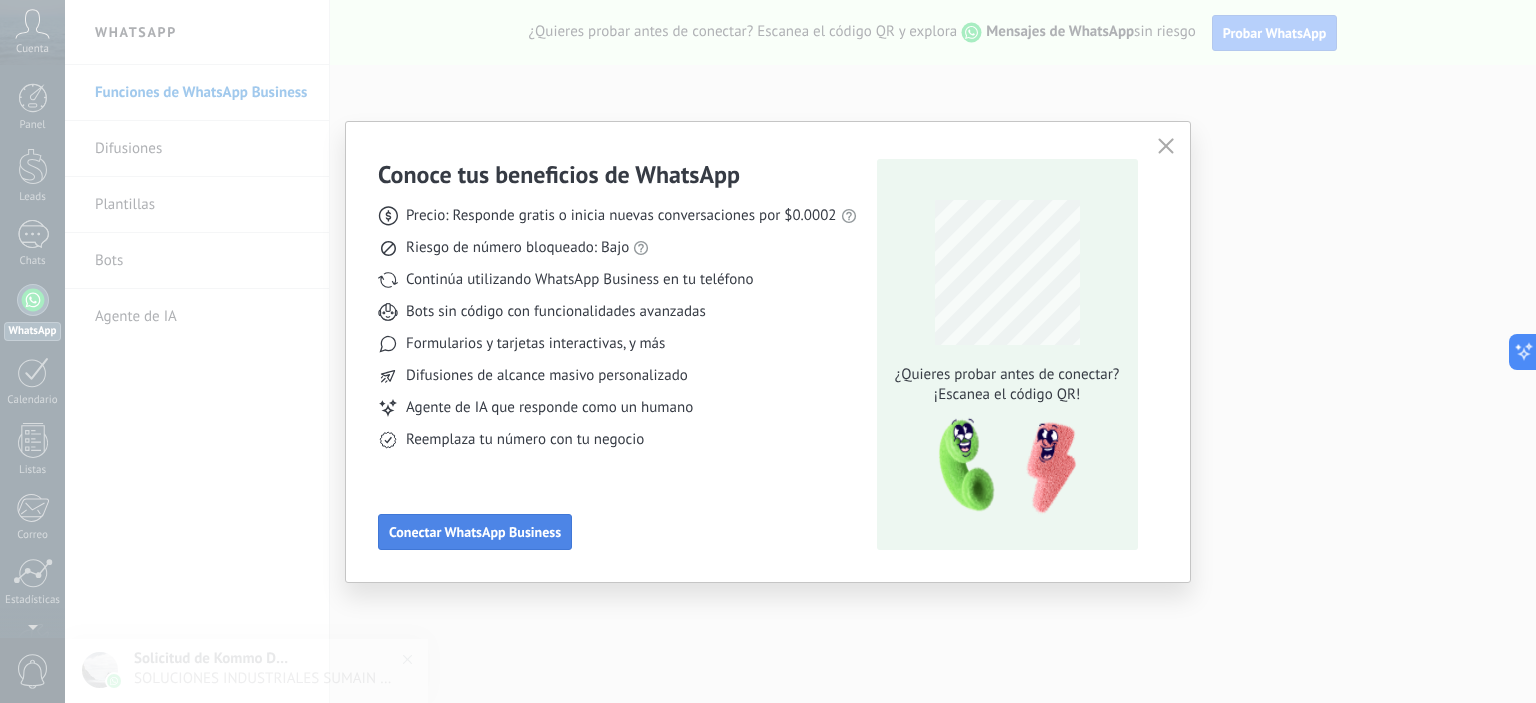 click on "Conectar WhatsApp Business" at bounding box center [475, 532] 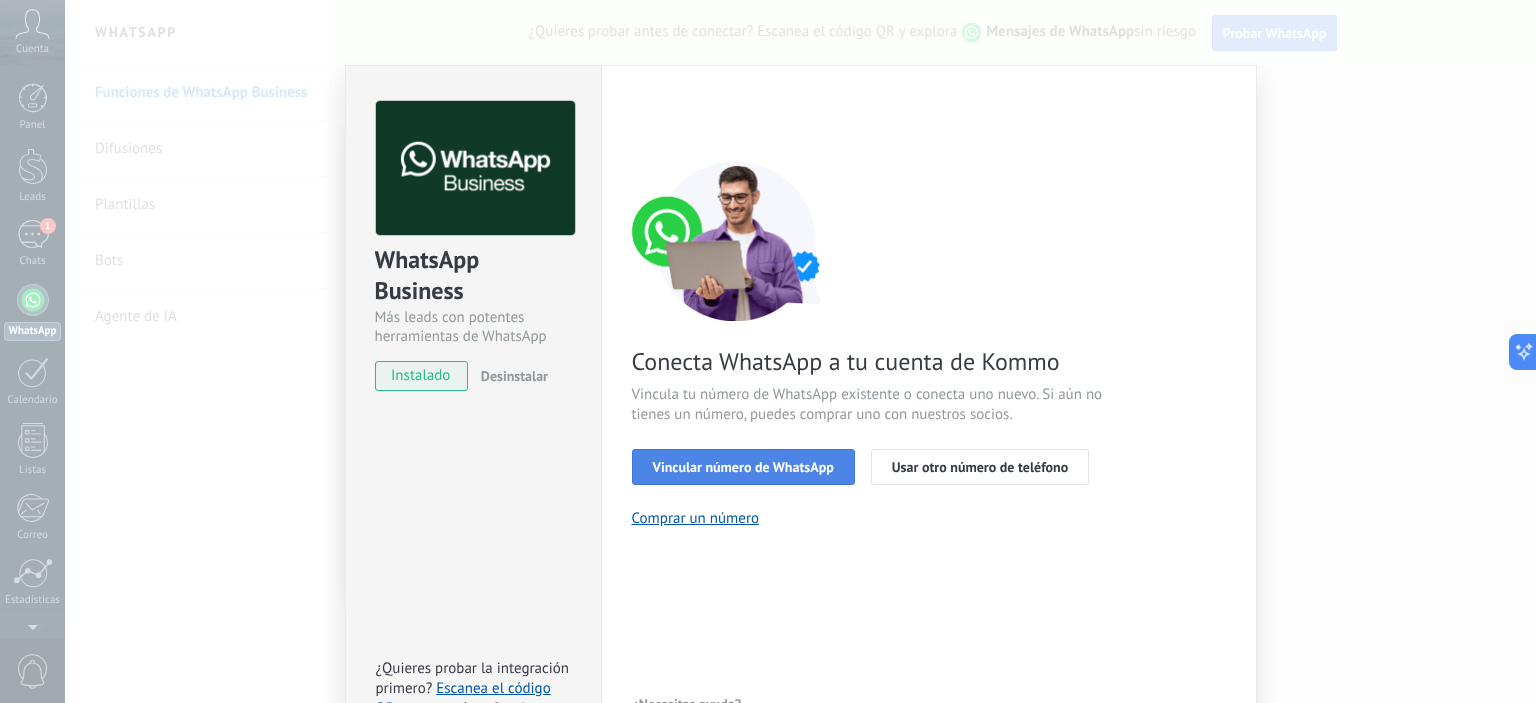 click on "Vincular número de WhatsApp" at bounding box center [743, 467] 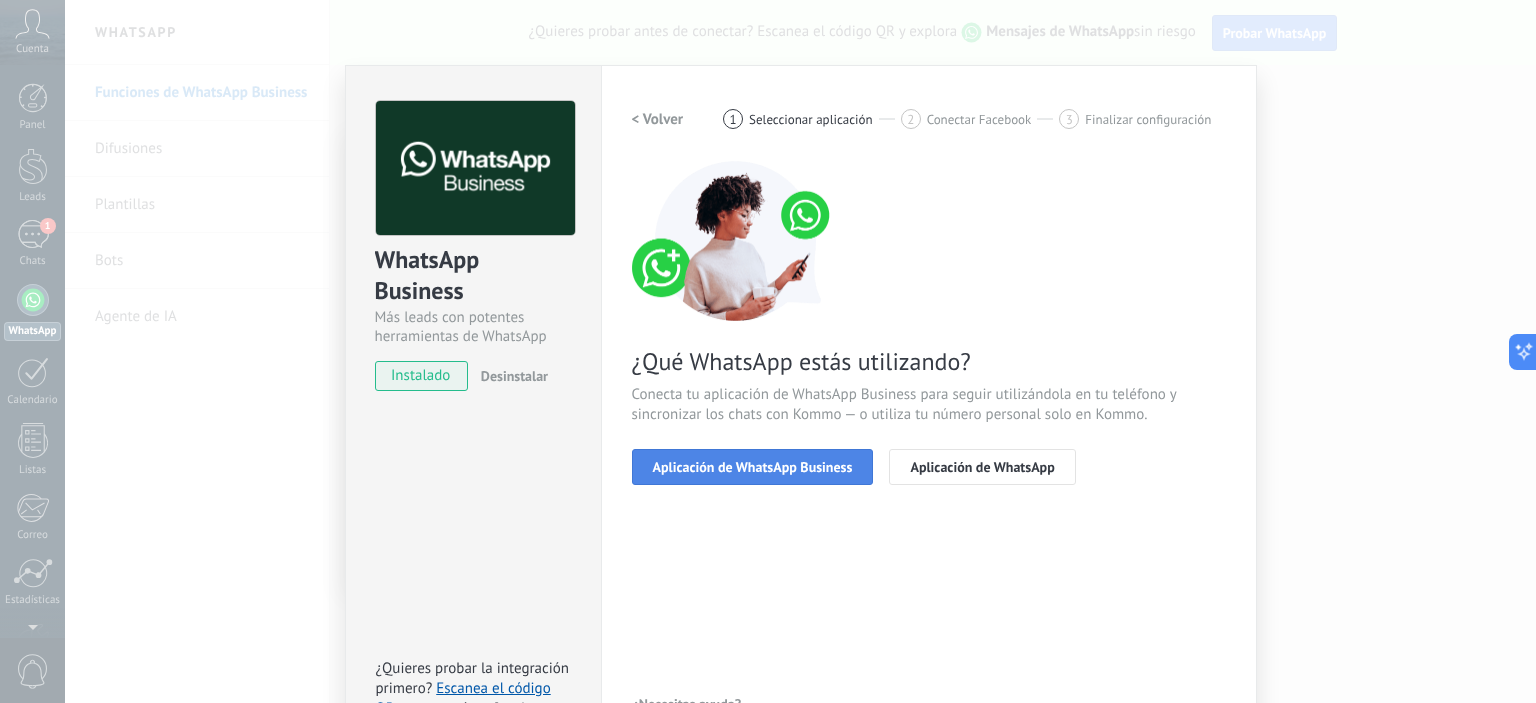click on "Aplicación de WhatsApp Business" at bounding box center (753, 467) 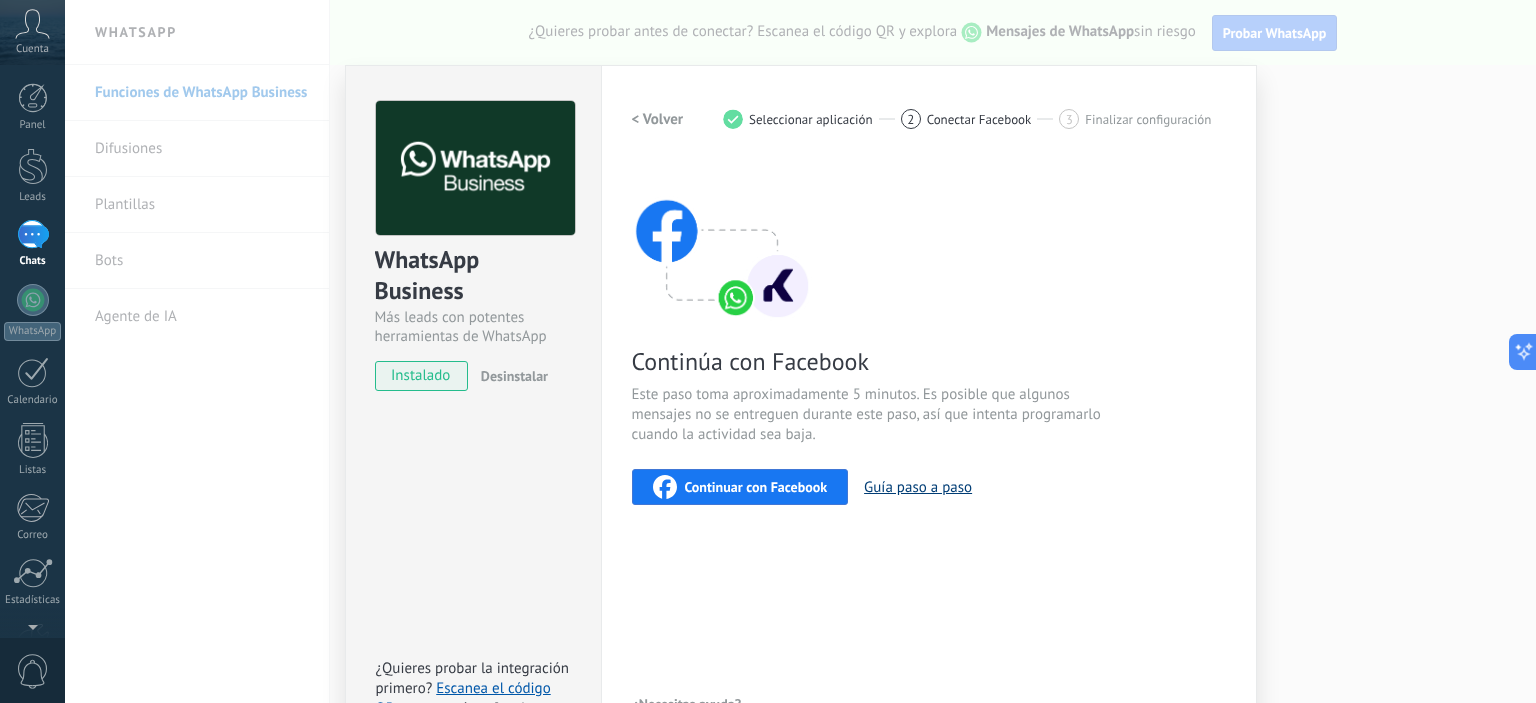 click on "WhatsApp Business Más leads con potentes herramientas de WhatsApp instalado Desinstalar ¿Quieres probar la integración primero?   Escanea el código QR   para ver cómo funciona. Configuraciones Autorizaciones This tab logs the users who have granted integration access to this account. If you want to to remove a user's ability to send requests to the account on behalf of this integration, you can revoke access. If access is revoked from all users, the integration will stop working. This app is installed, but no one has given it access yet. WhatsApp Cloud API más _:  Guardar < Volver 1 Seleccionar aplicación 2 Conectar Facebook  3 Finalizar configuración Continúa con Facebook Este paso toma aproximadamente 5 minutos. Es posible que algunos mensajes no se entreguen durante este paso, así que intenta programarlo cuando la actividad sea baja. Continuar con Facebook Guía paso a paso ¿Necesitas ayuda?" at bounding box center (800, 351) 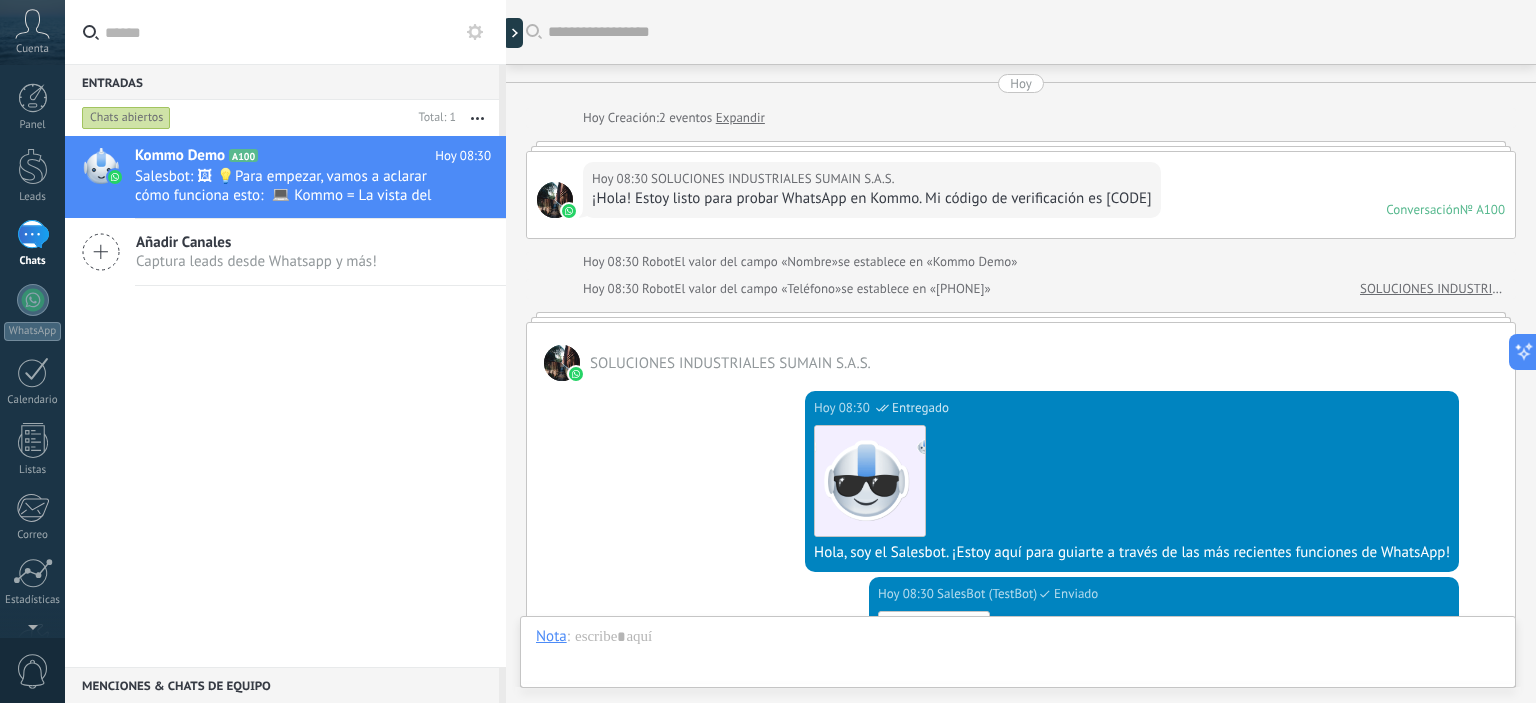 scroll, scrollTop: 619, scrollLeft: 0, axis: vertical 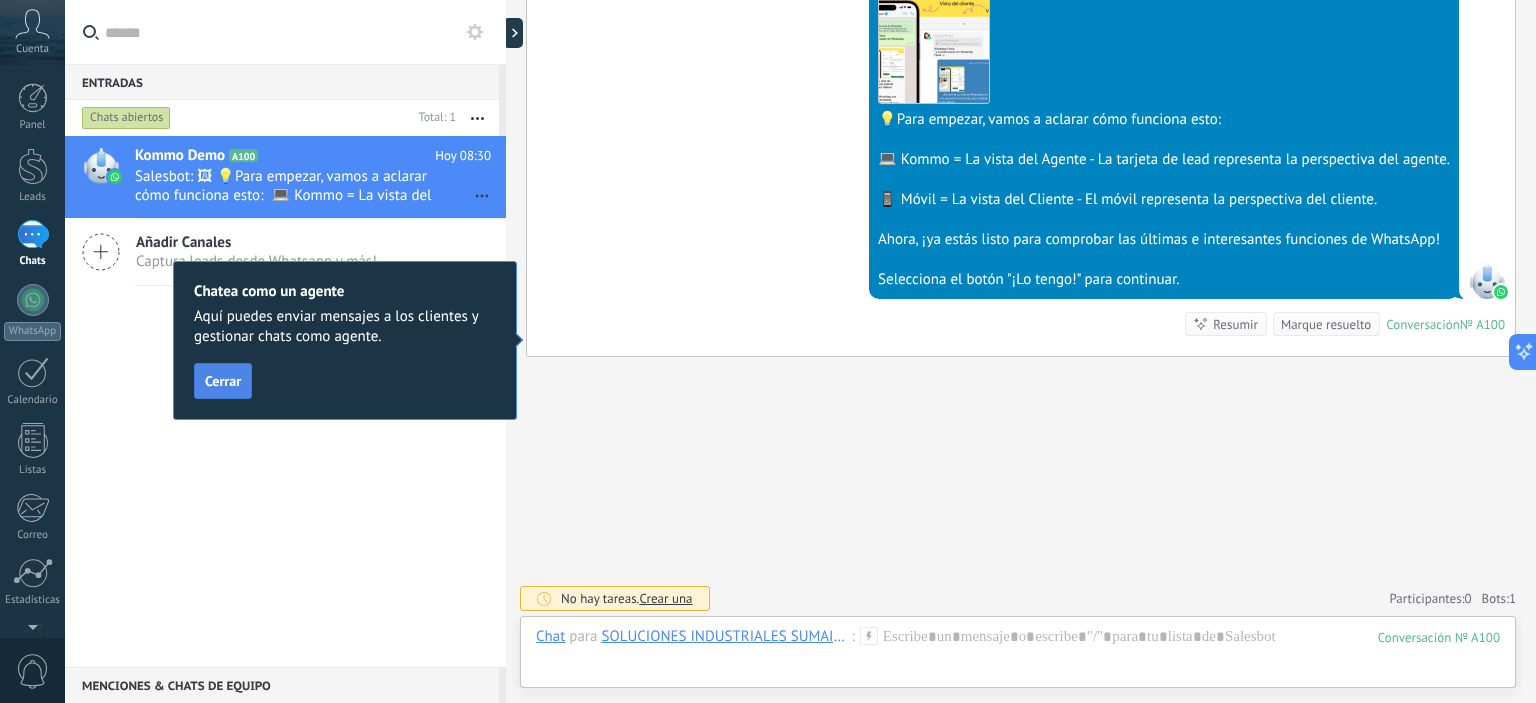 click on "Cerrar" at bounding box center (223, 381) 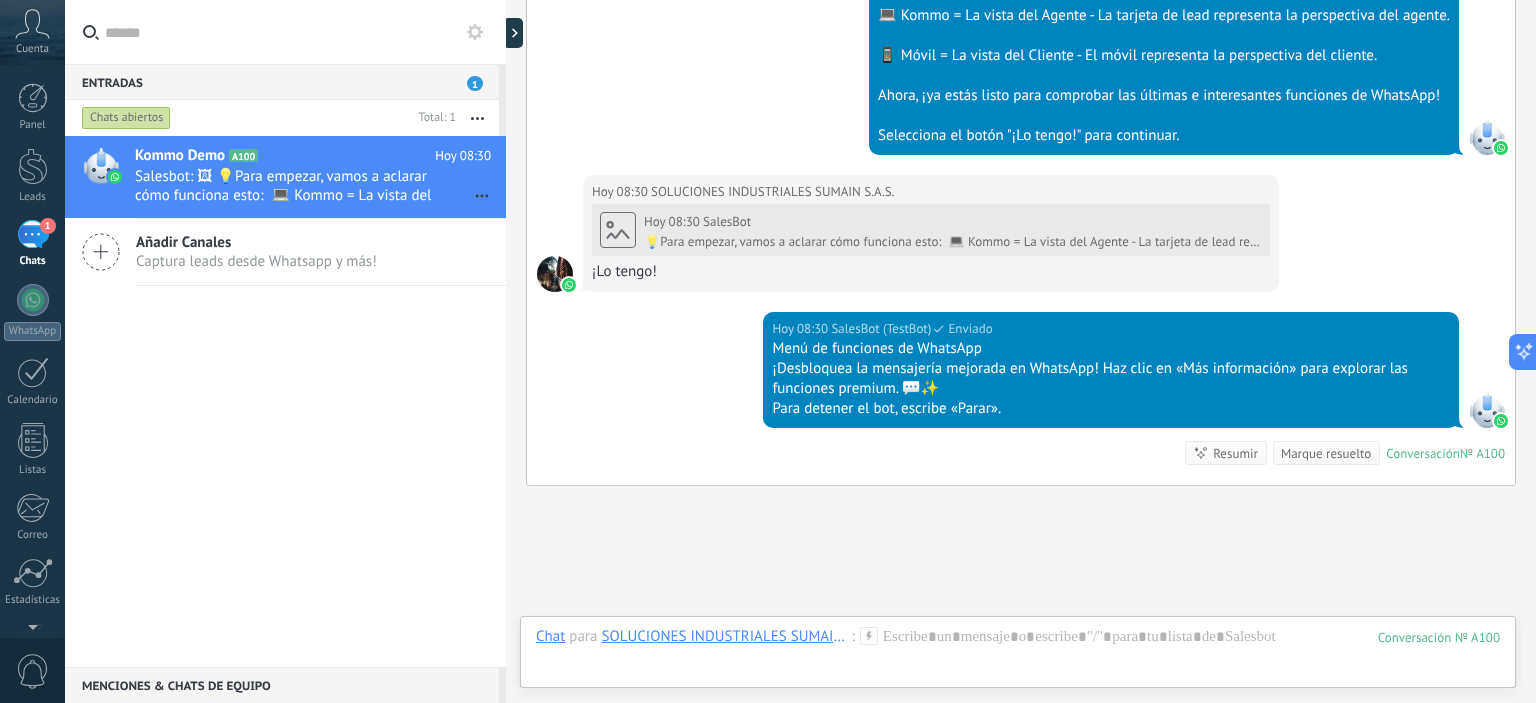 scroll, scrollTop: 892, scrollLeft: 0, axis: vertical 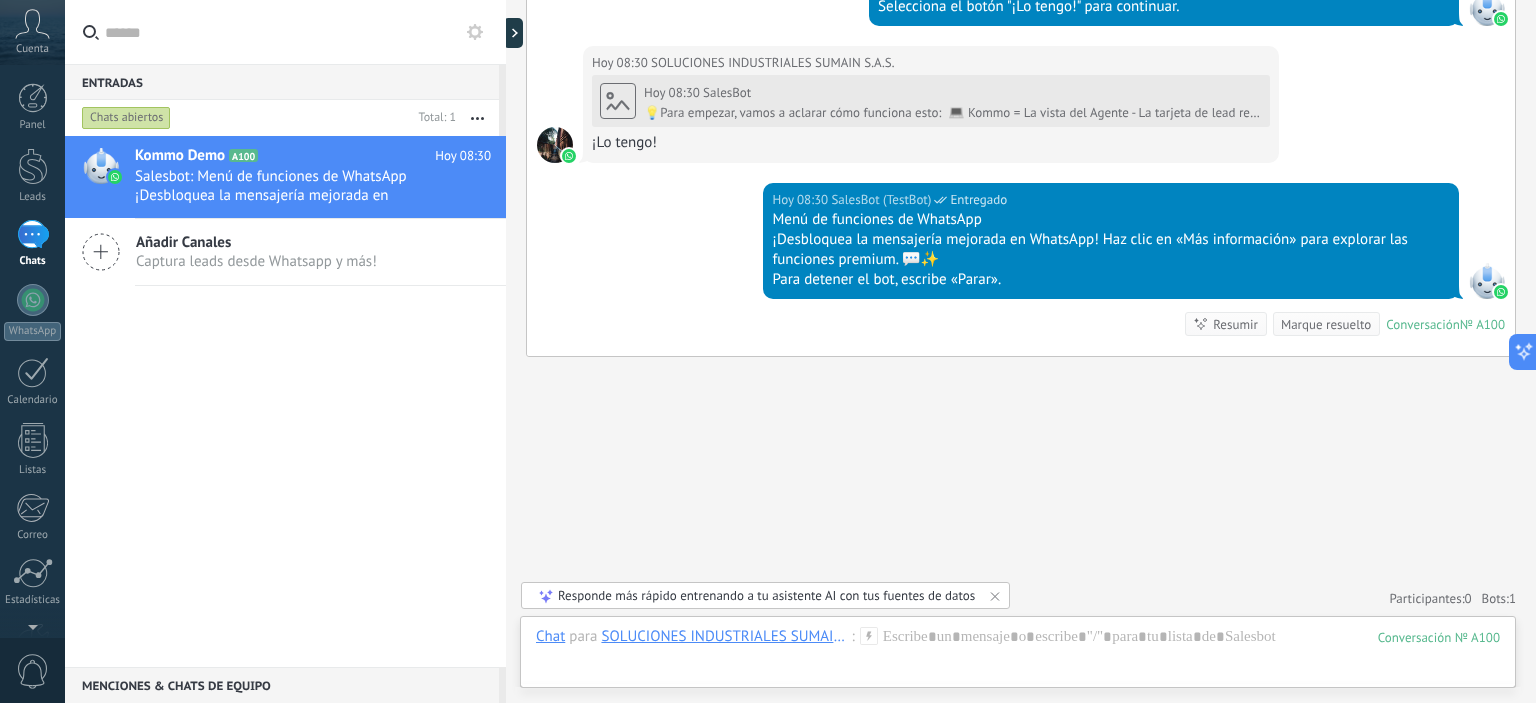 click 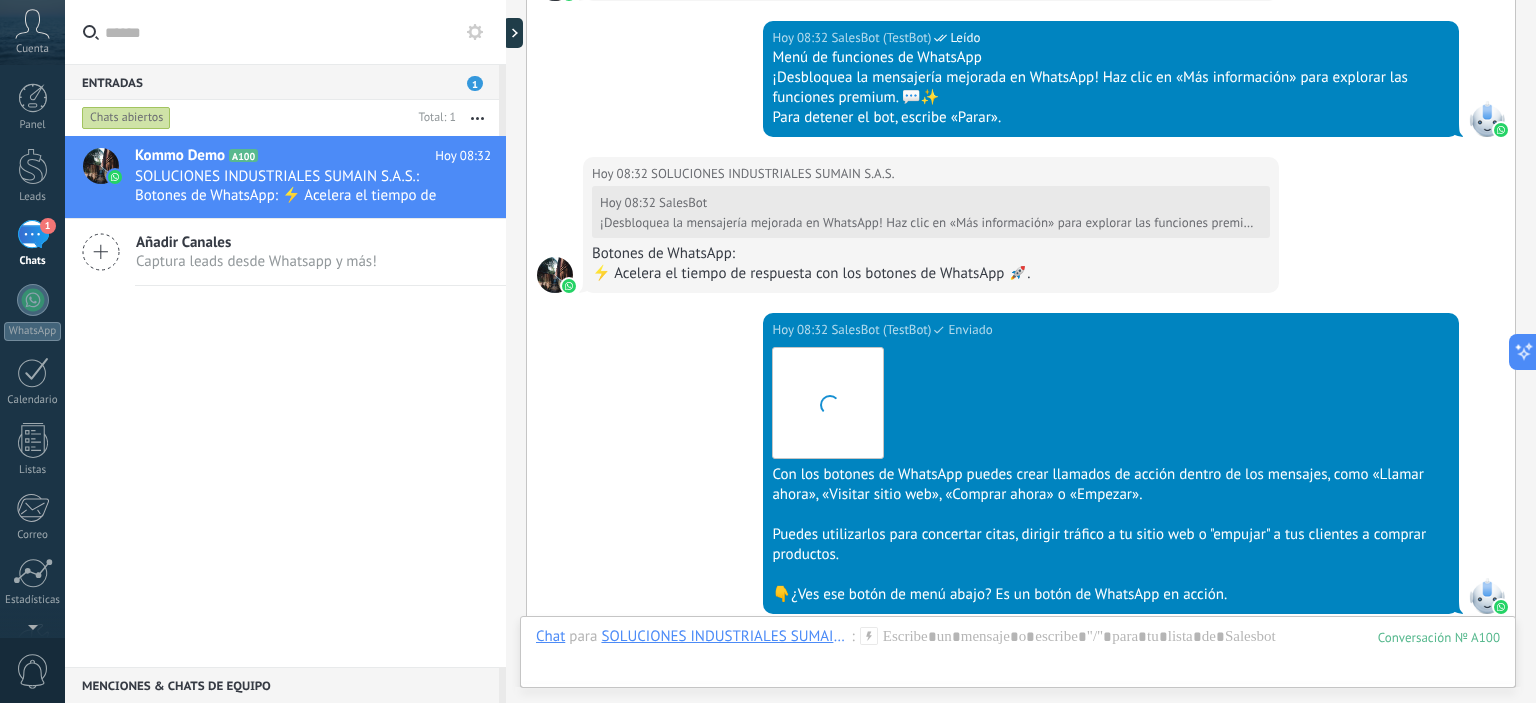 scroll, scrollTop: 3537, scrollLeft: 0, axis: vertical 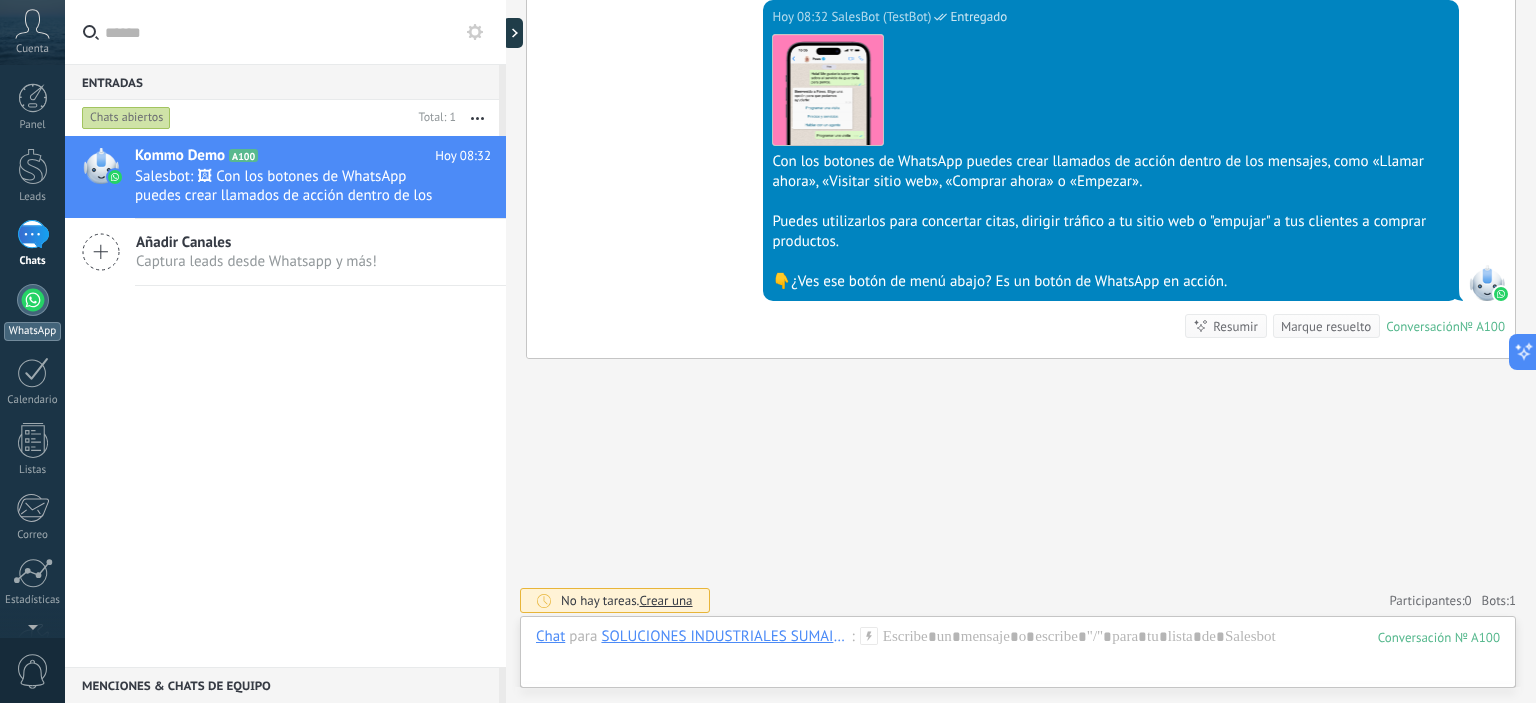 click at bounding box center (33, 300) 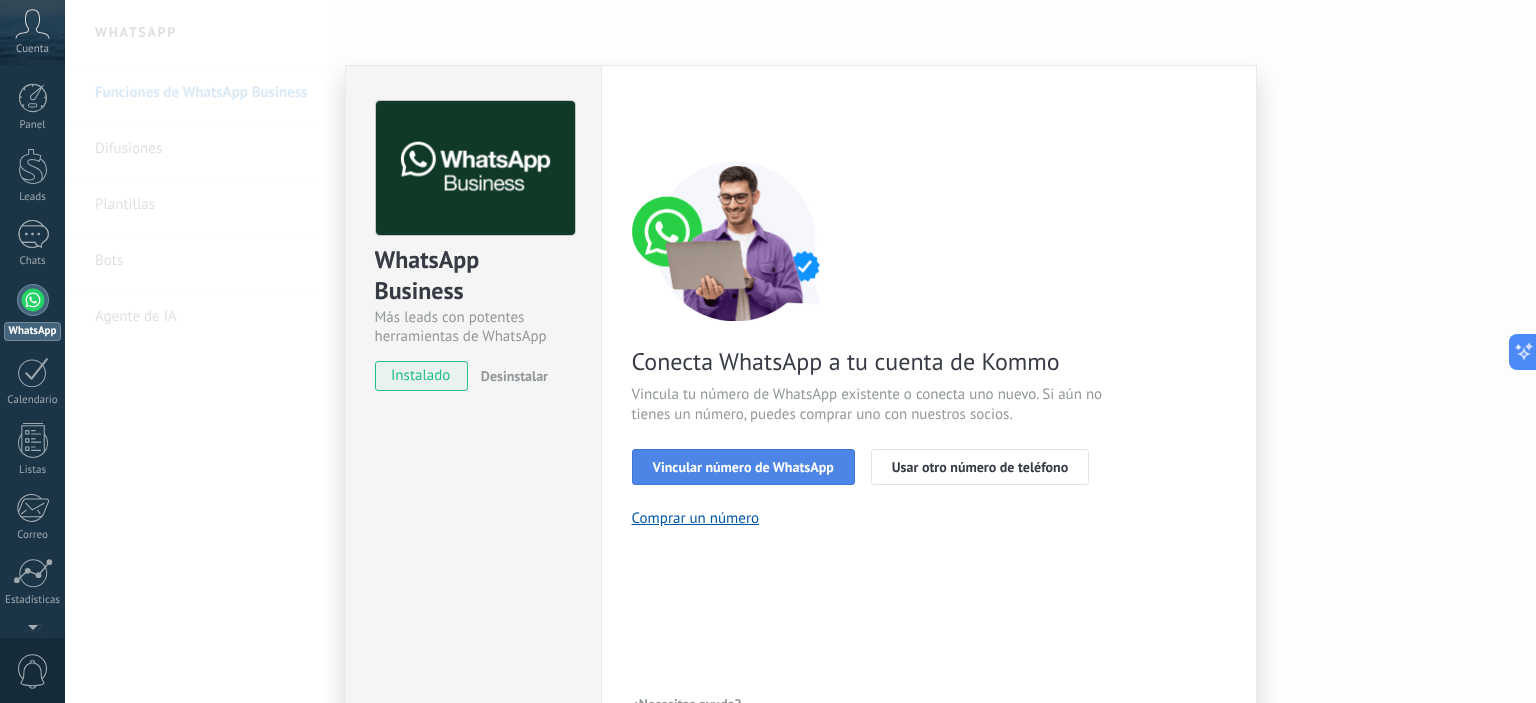 click on "Vincular número de WhatsApp" at bounding box center [743, 467] 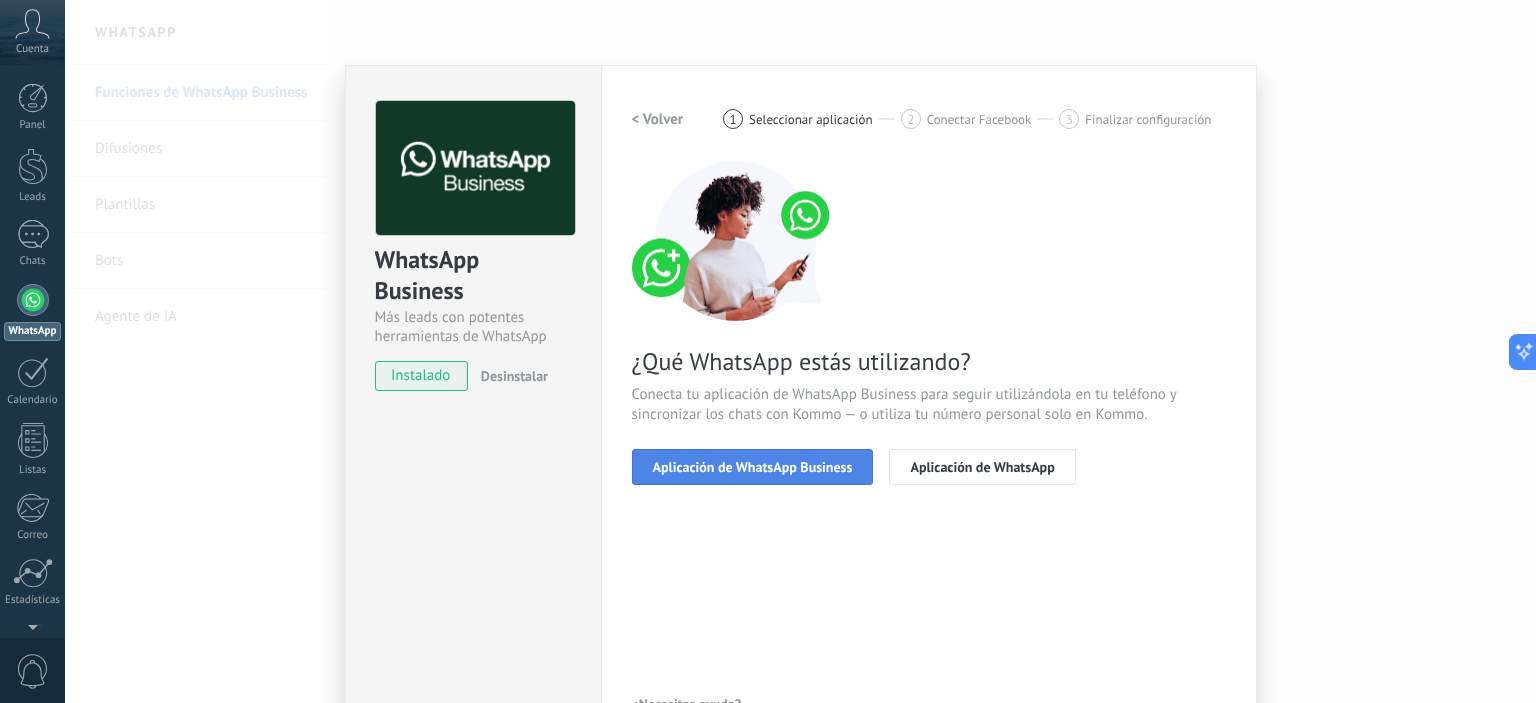 click on "Aplicación de WhatsApp Business" at bounding box center [753, 467] 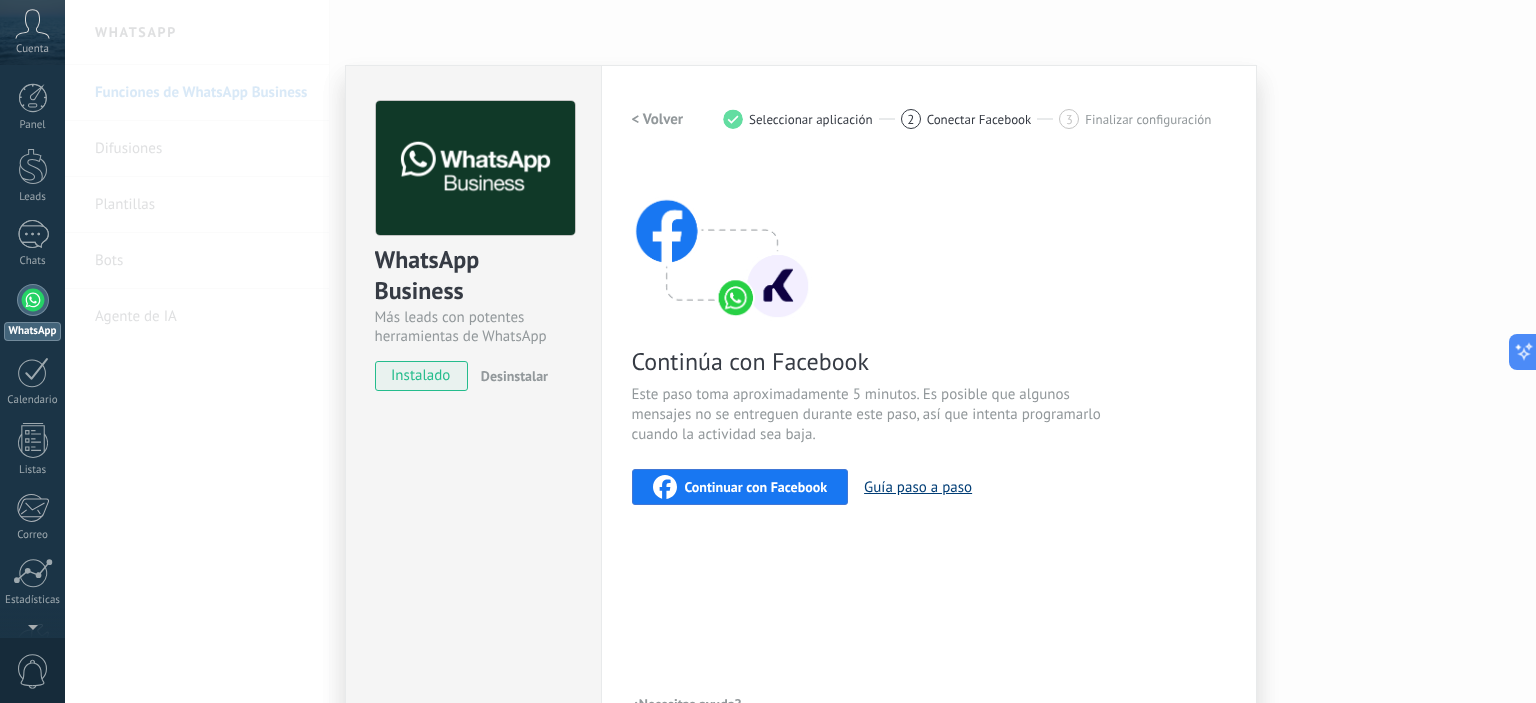 click on "Guía paso a paso" at bounding box center (918, 487) 